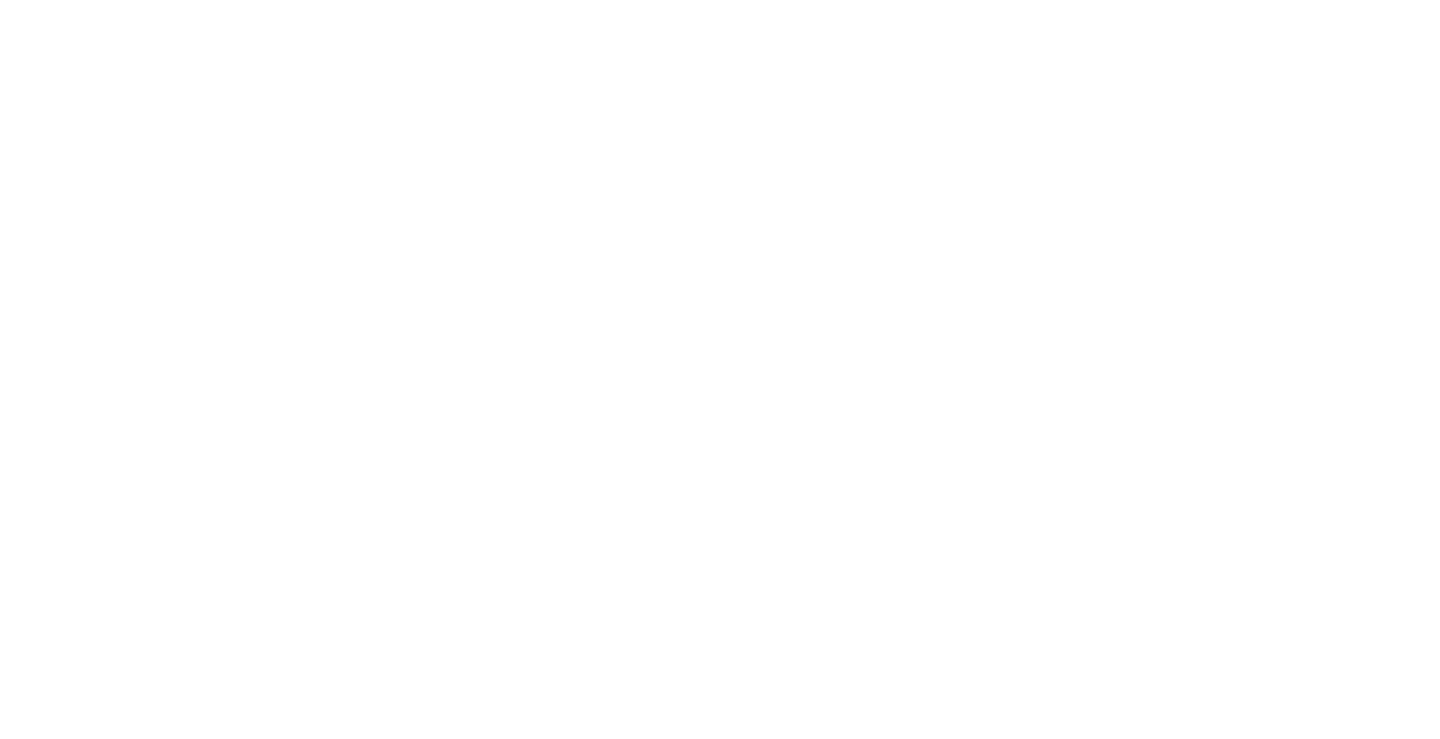scroll, scrollTop: 0, scrollLeft: 0, axis: both 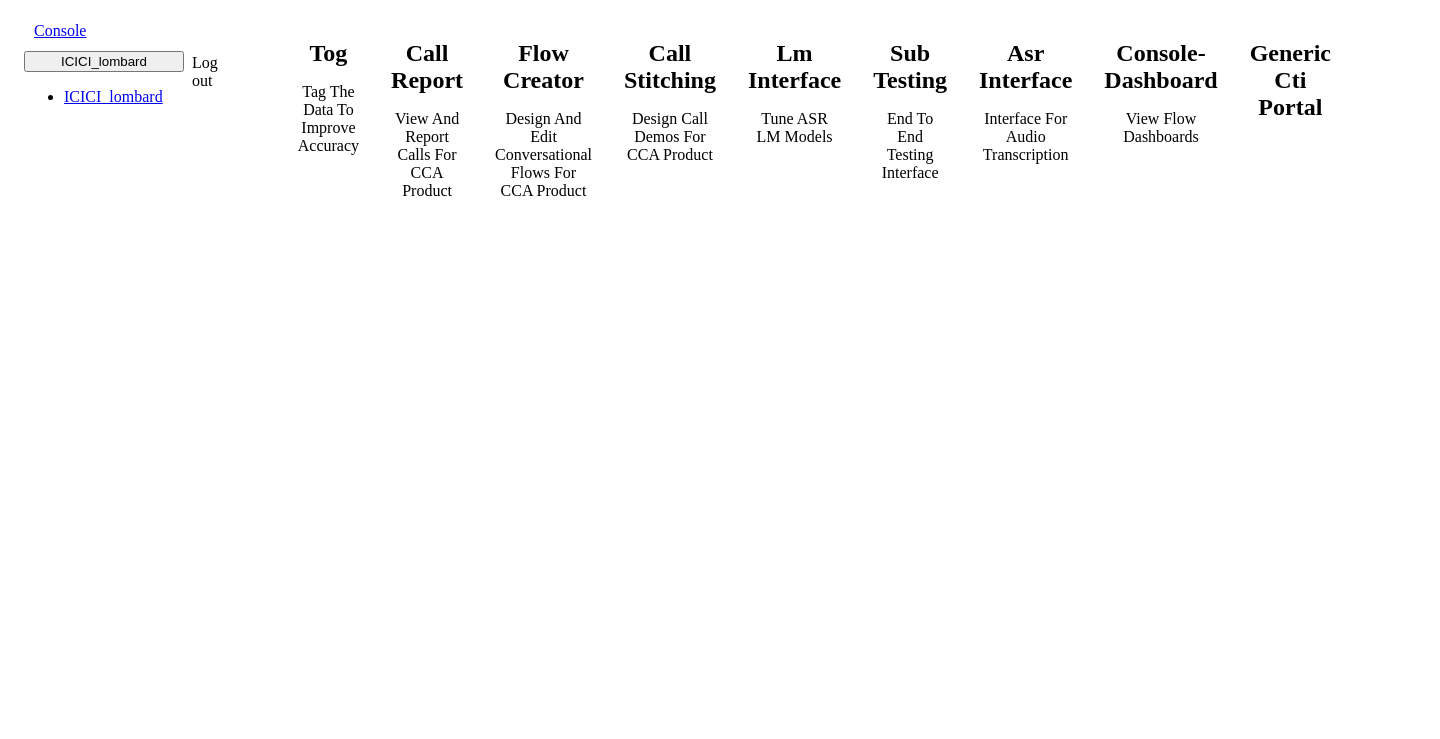 click on "call report View and report calls for CCA Product" at bounding box center (427, 120) 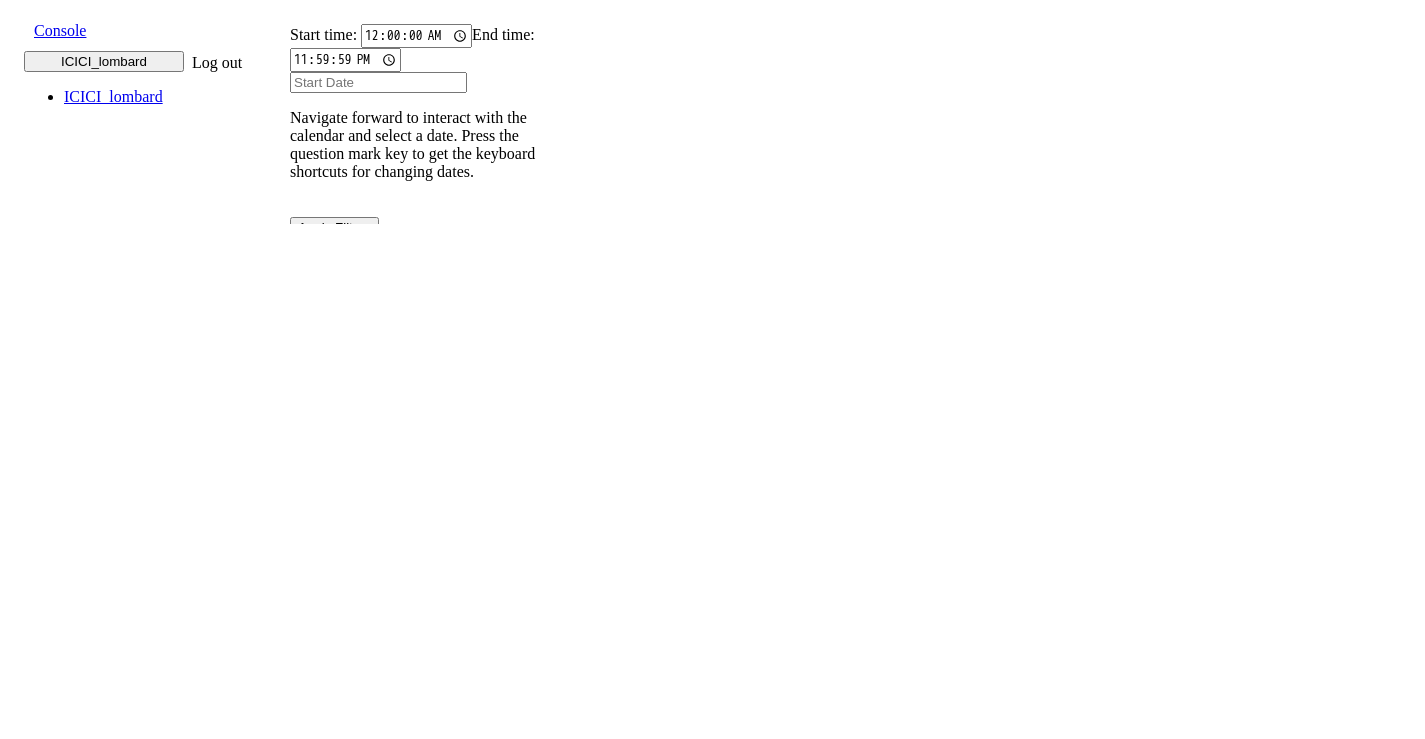scroll, scrollTop: 0, scrollLeft: 0, axis: both 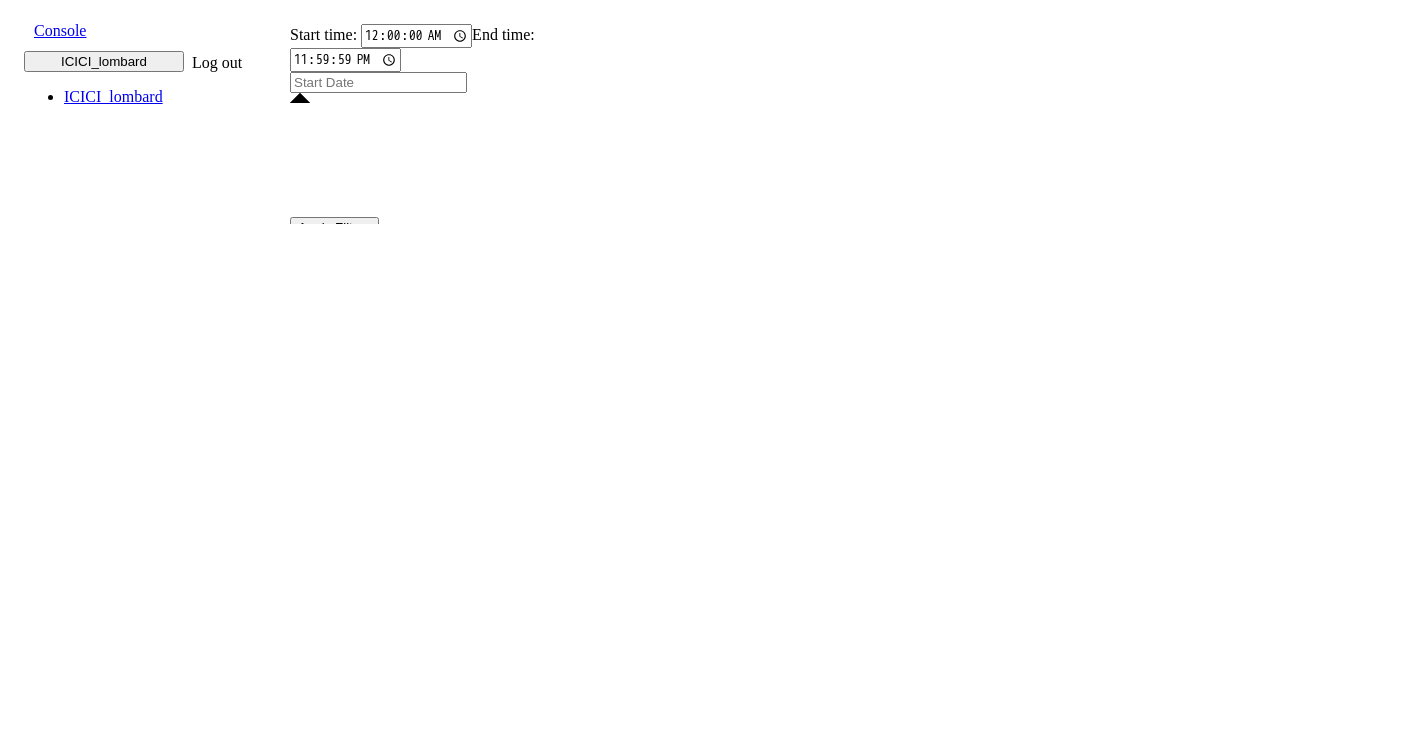 click at bounding box center (378, 82) 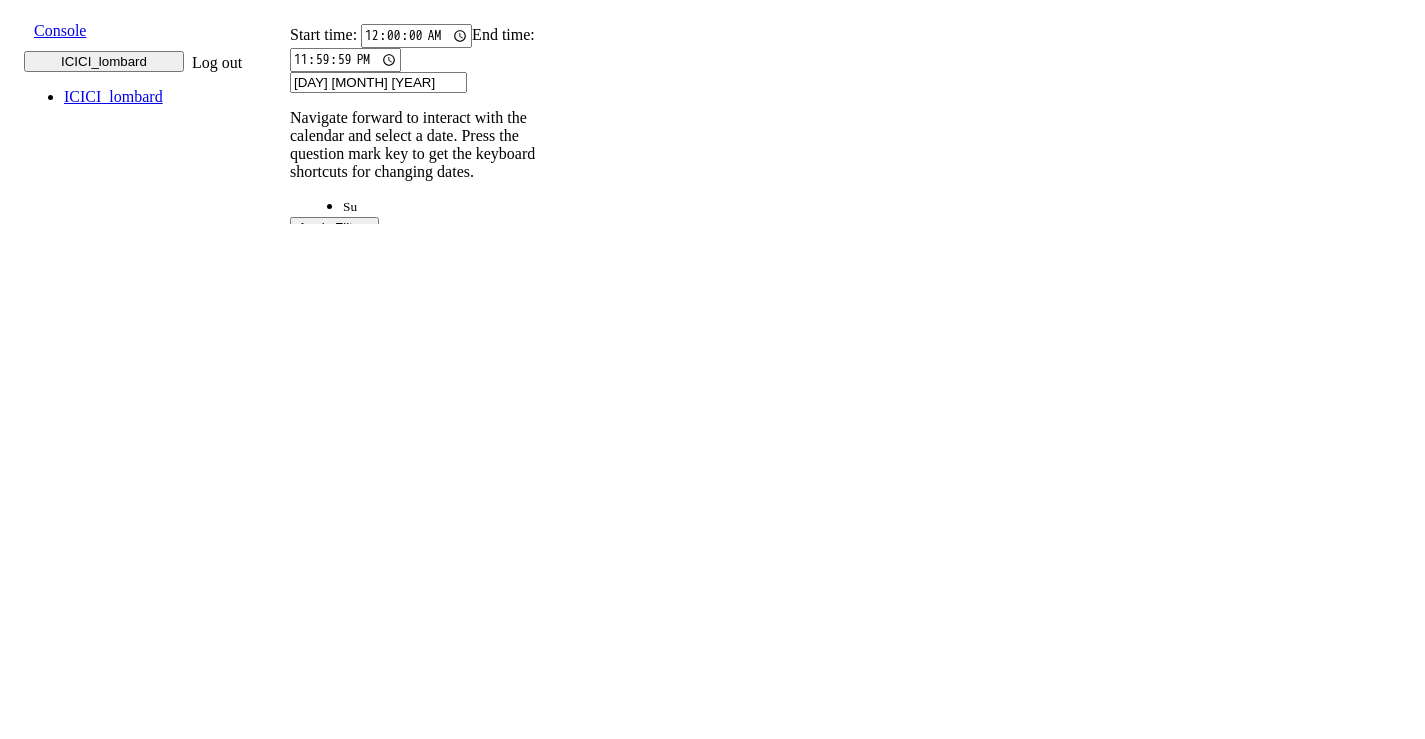 click on "14" at bounding box center (583, 2037) 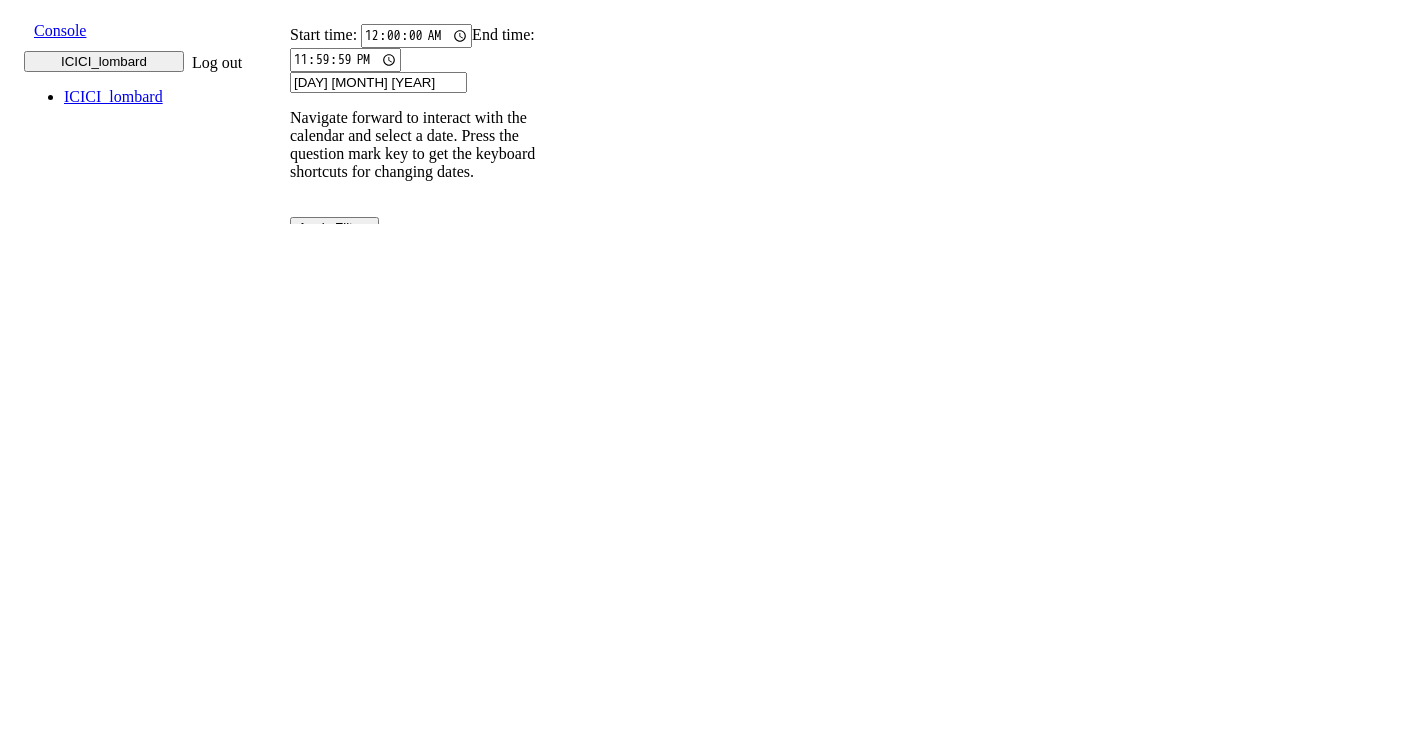 click 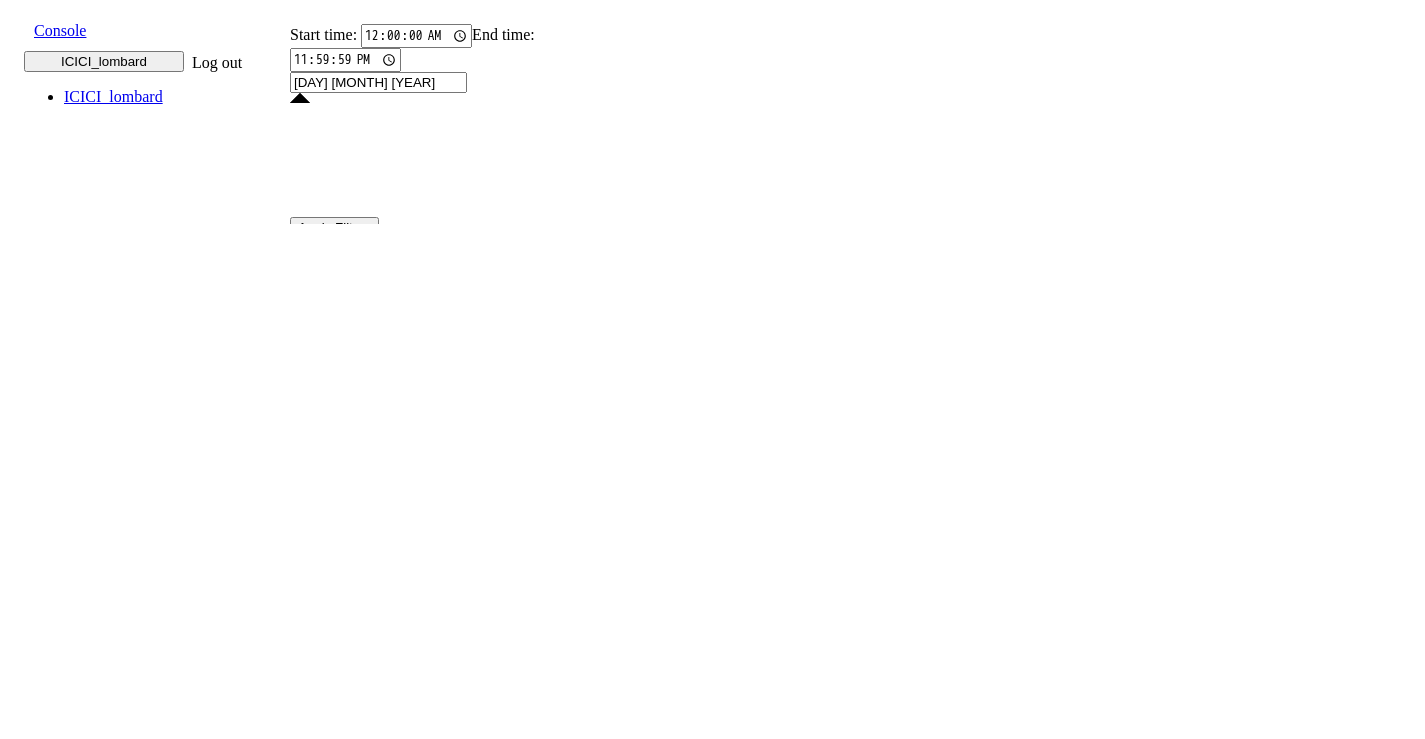 click on "01 Jun 2025" at bounding box center (378, 82) 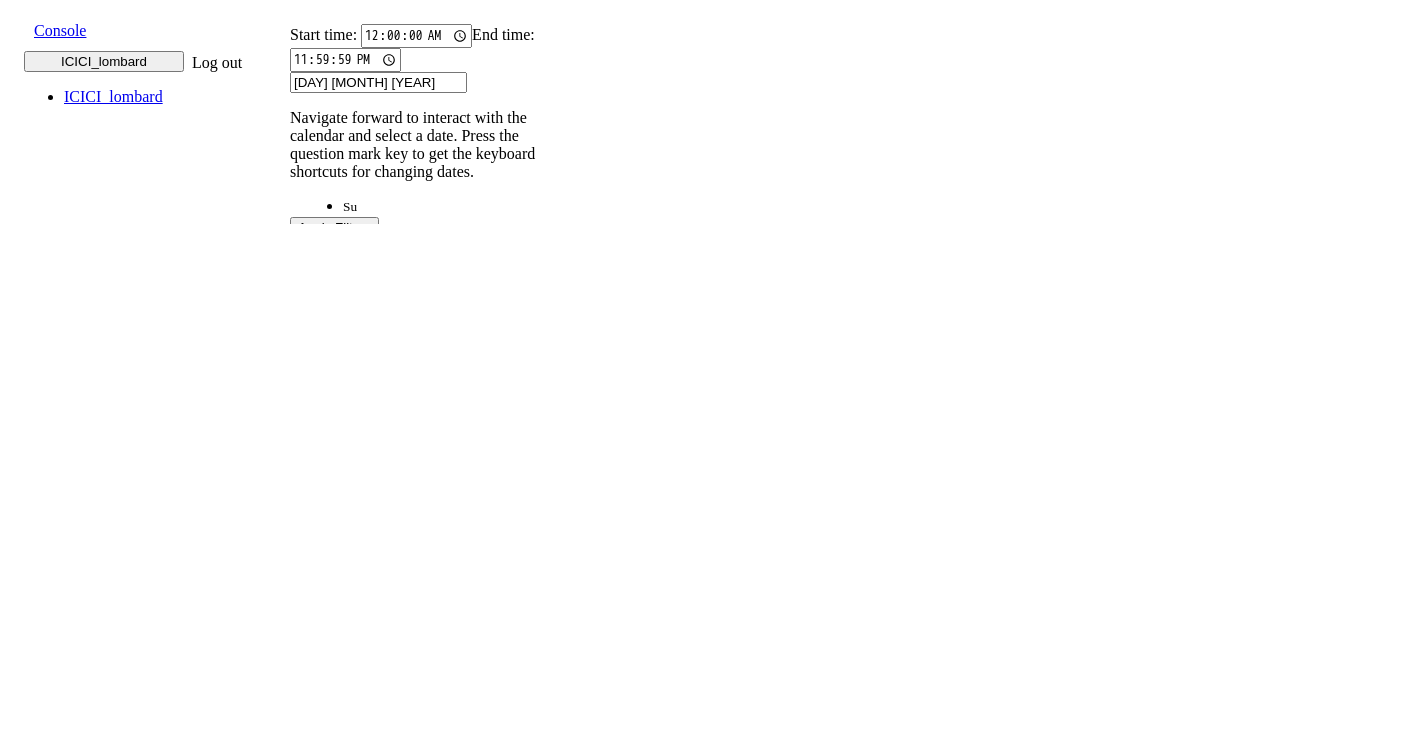 click on "11" at bounding box center (454, 2037) 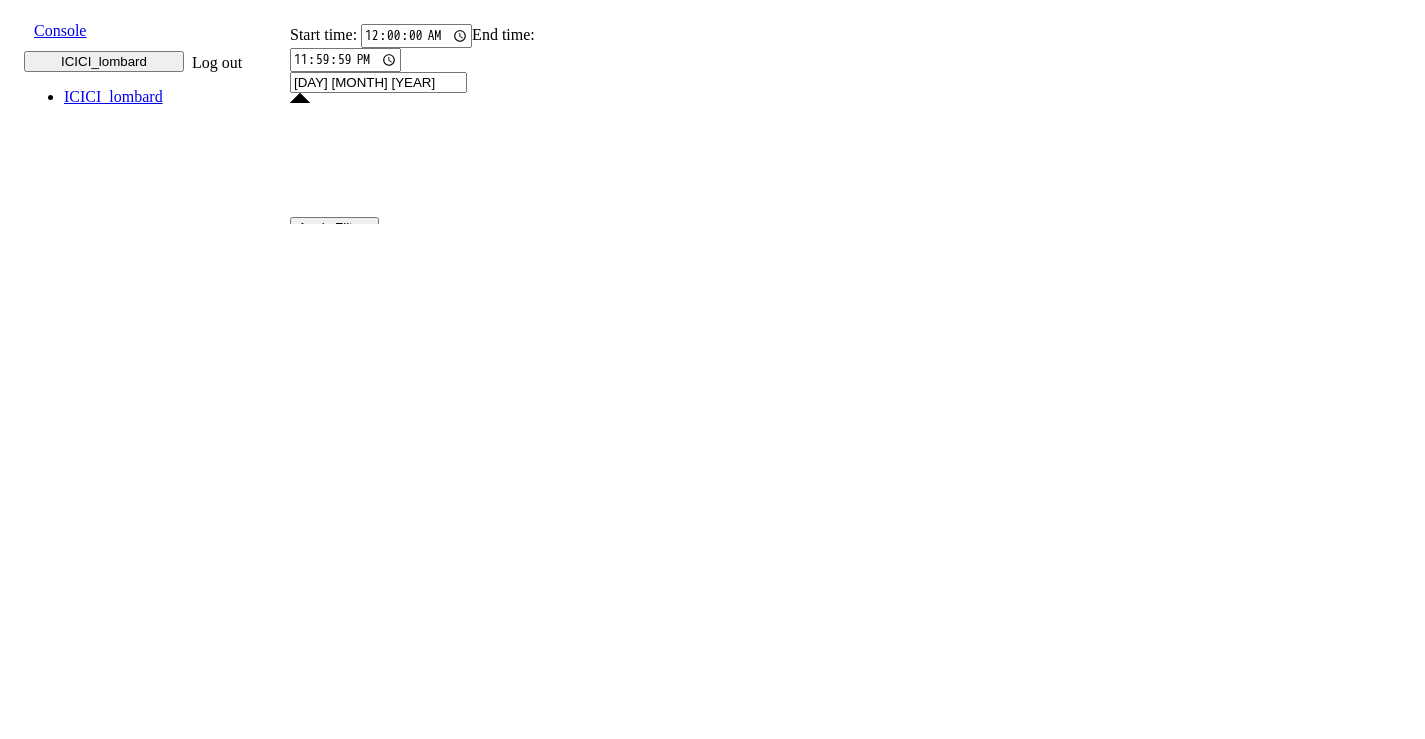 click on "02 Jun 2025" at bounding box center (378, 82) 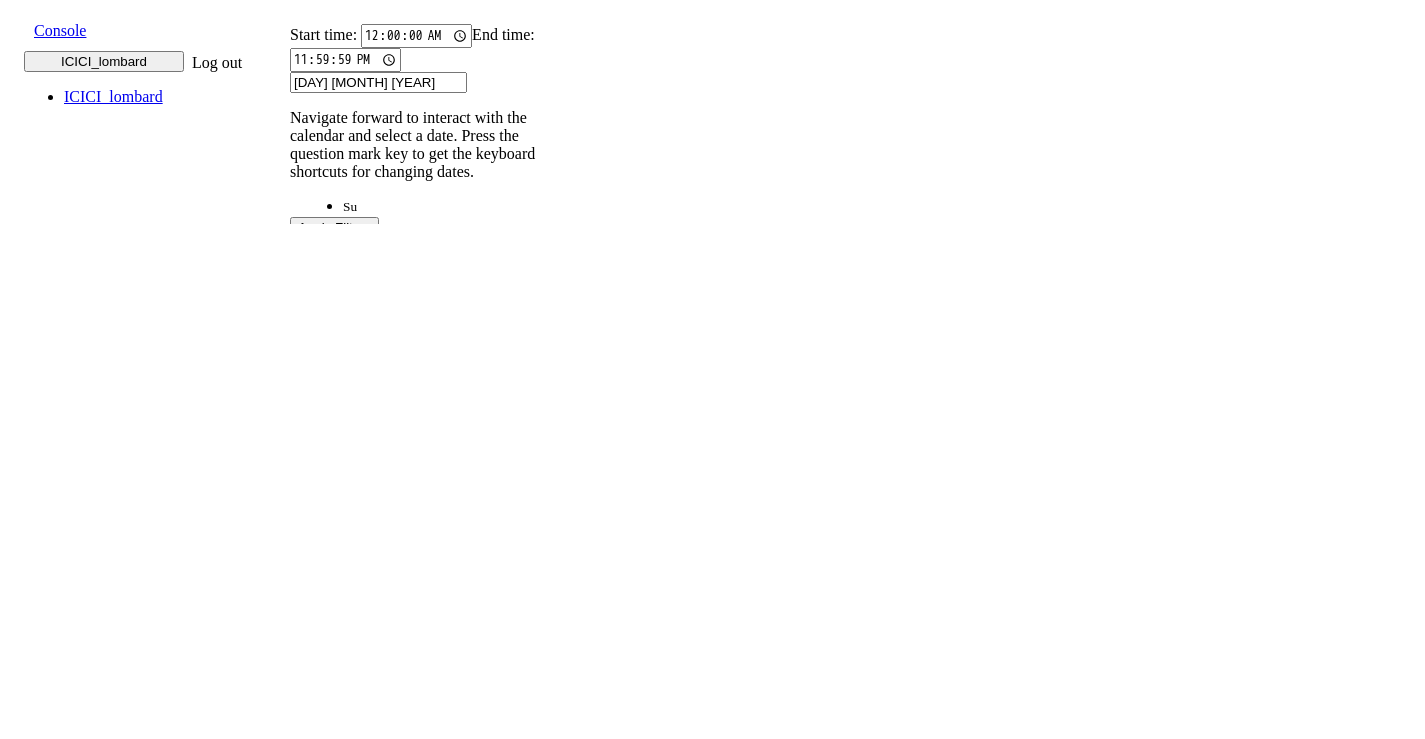 click on "1" at bounding box center (411, 2225) 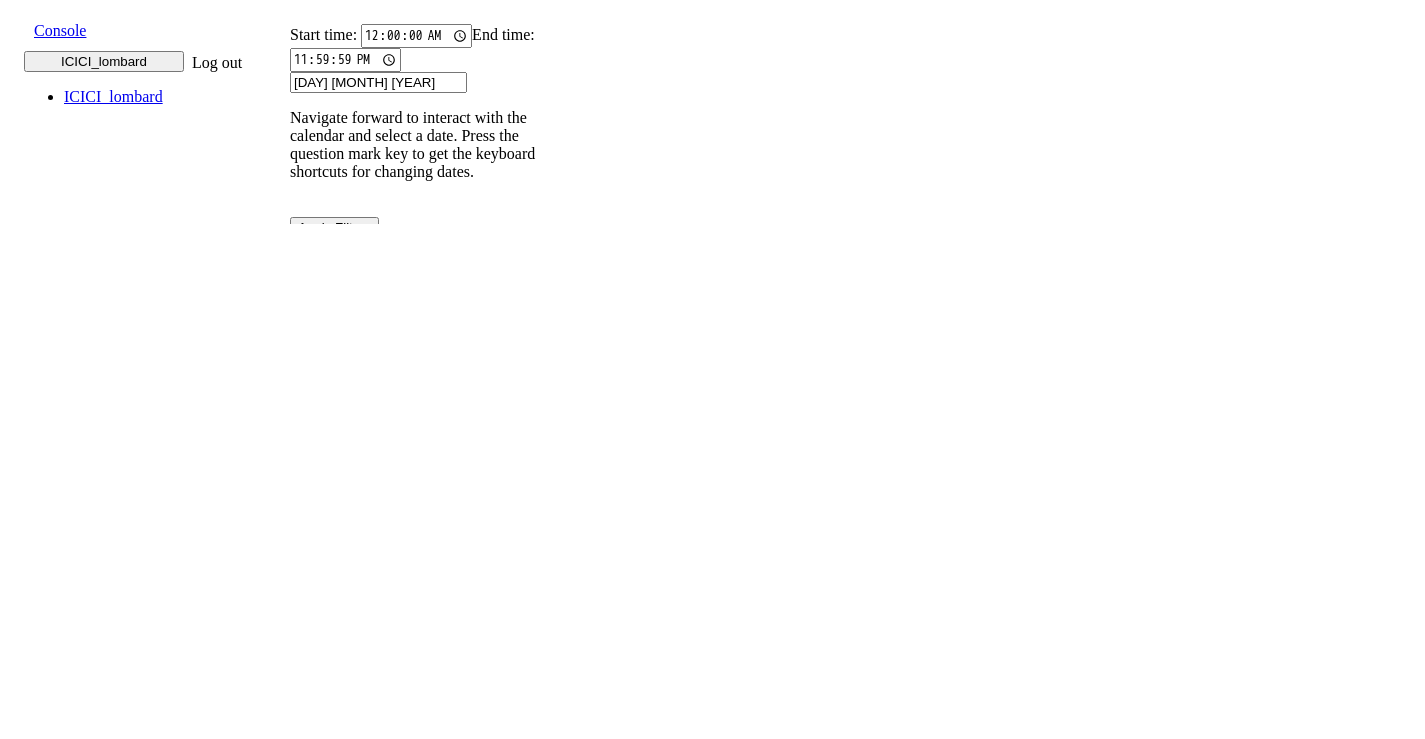click on "Sub Testing Calls" at bounding box center (423, 629) 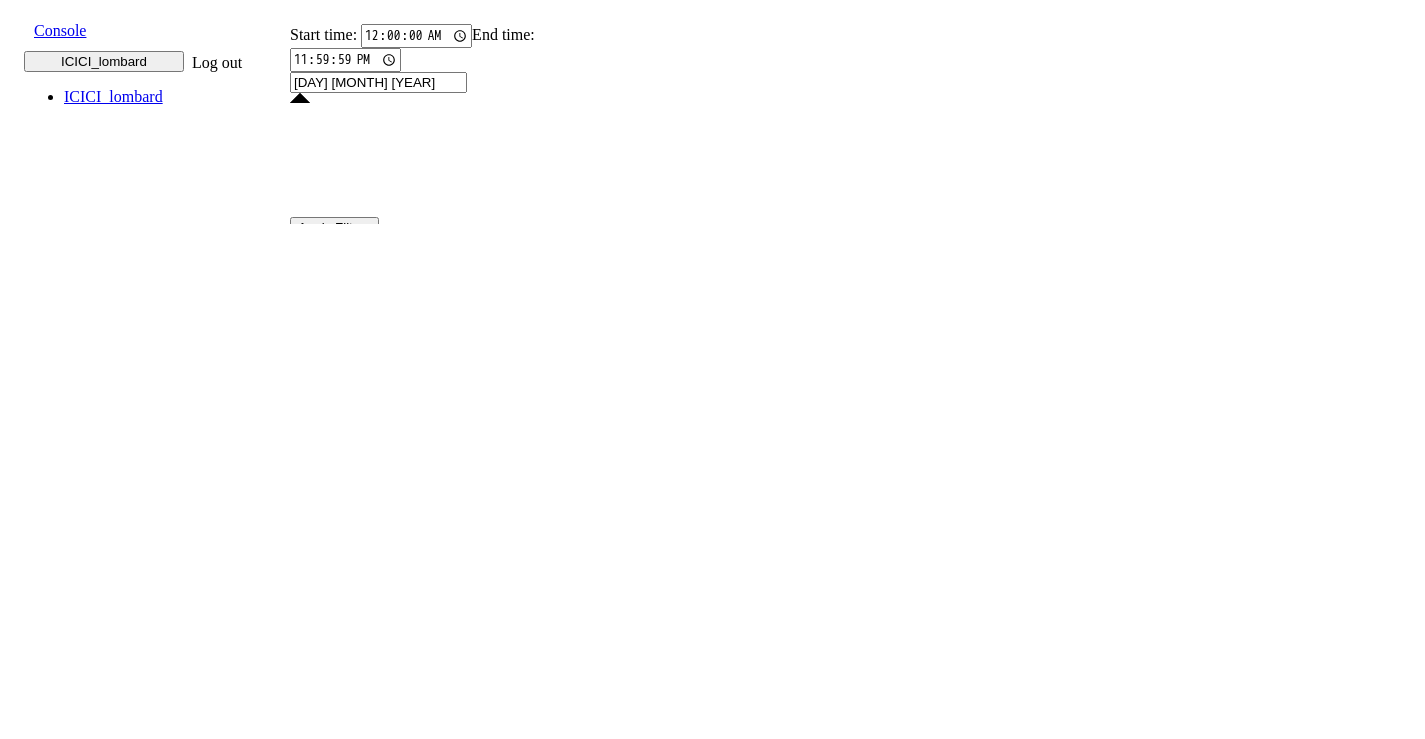 click on "01 Jul 2025" at bounding box center [378, 82] 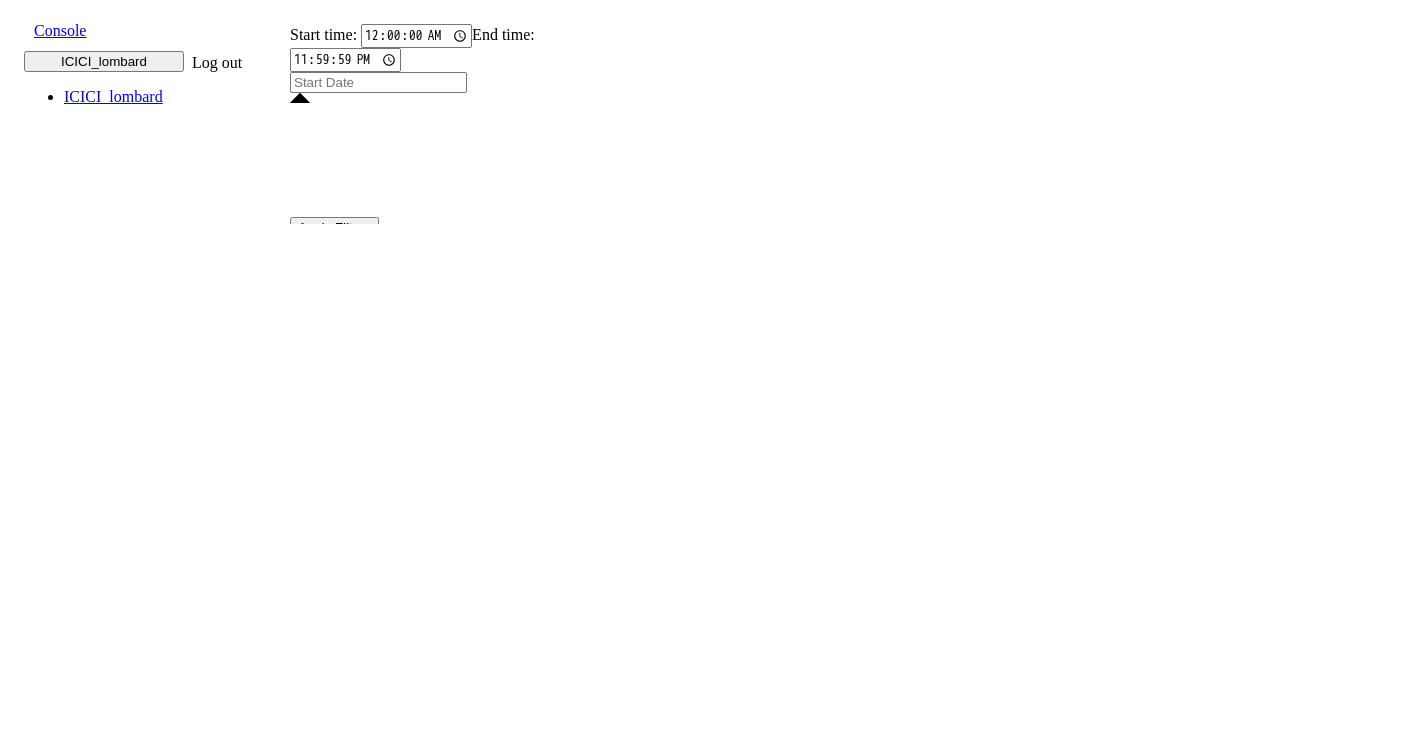type 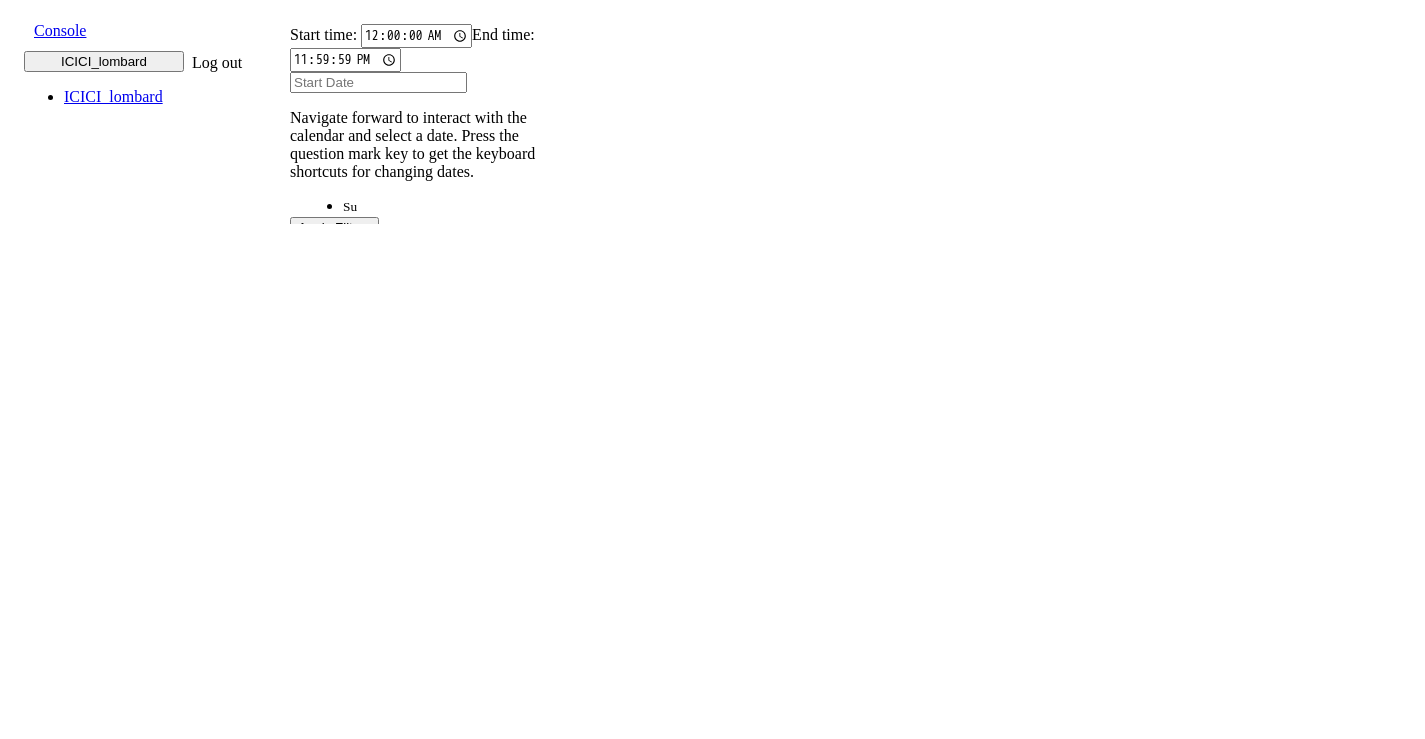 click on "01 Jul 2025" at bounding box center [378, 2370] 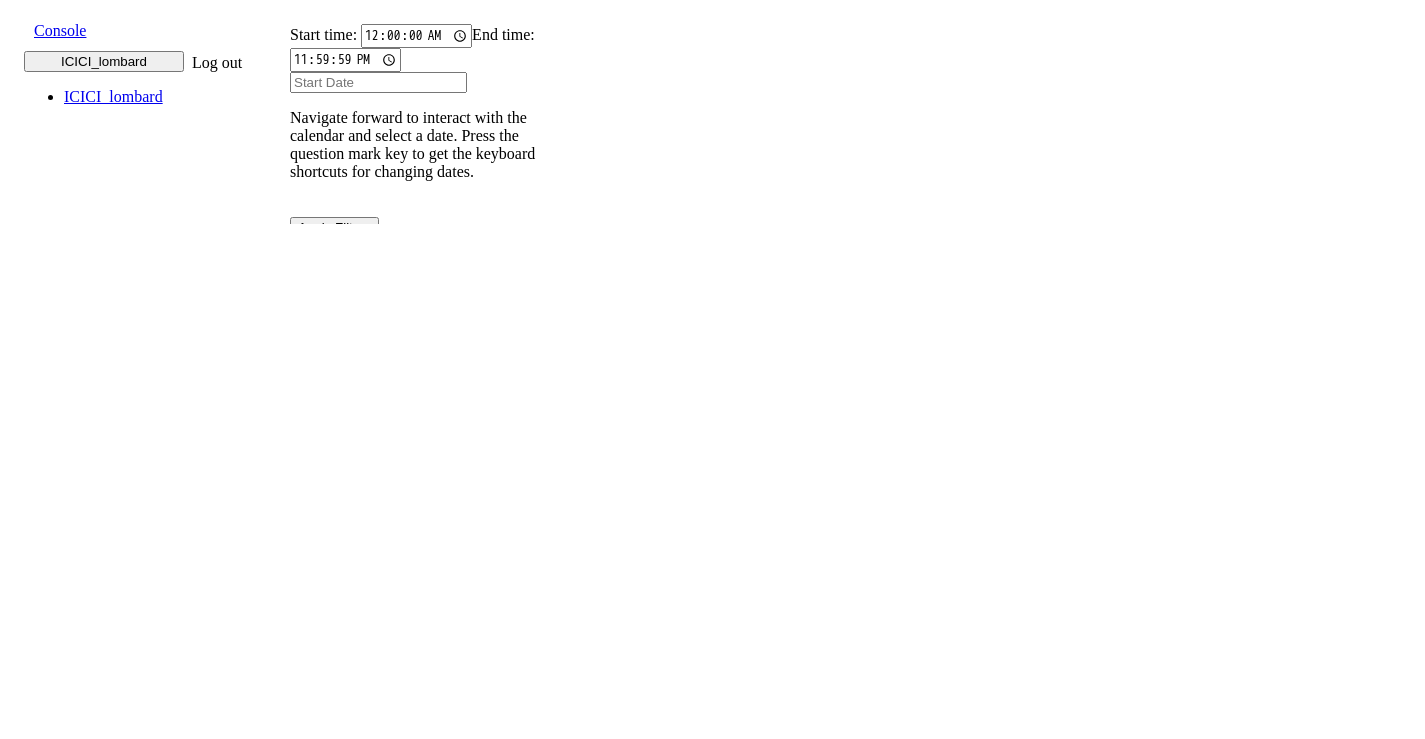 click 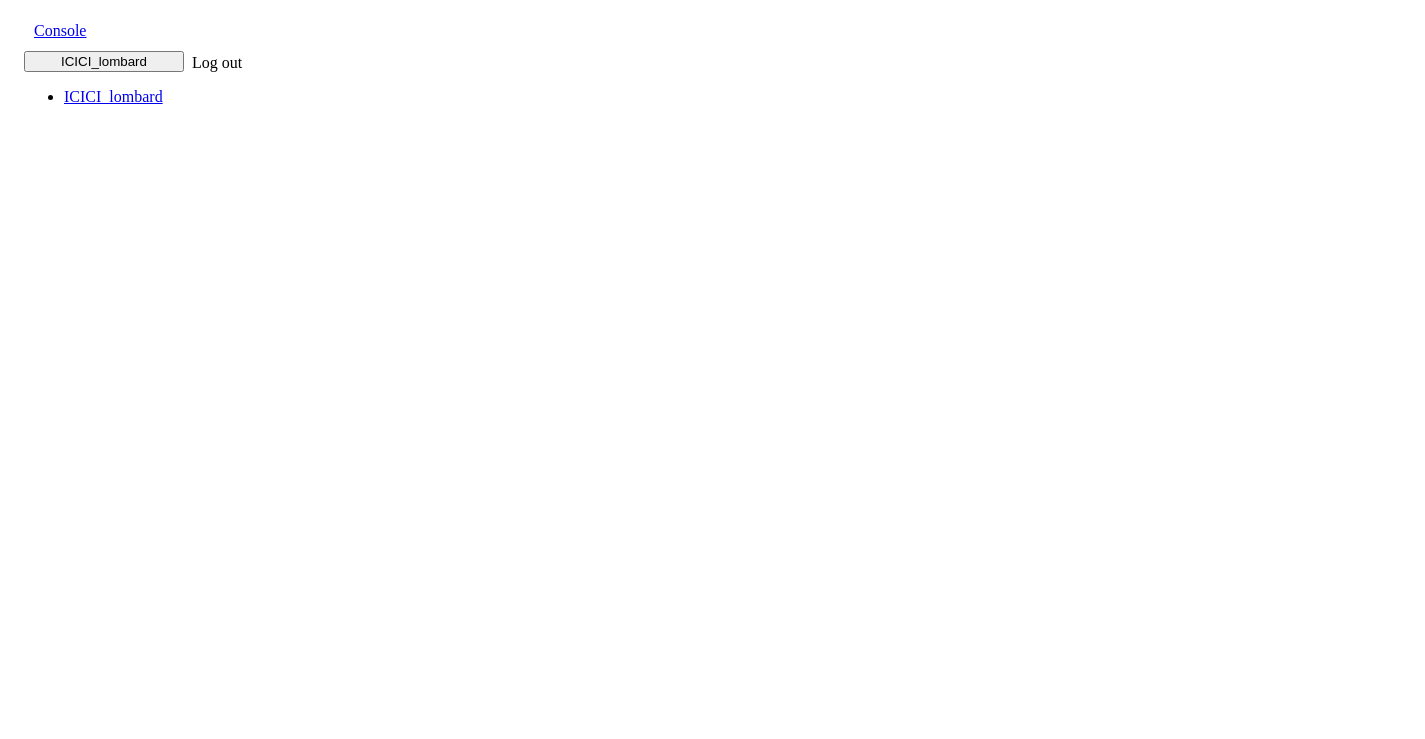 scroll, scrollTop: 0, scrollLeft: 0, axis: both 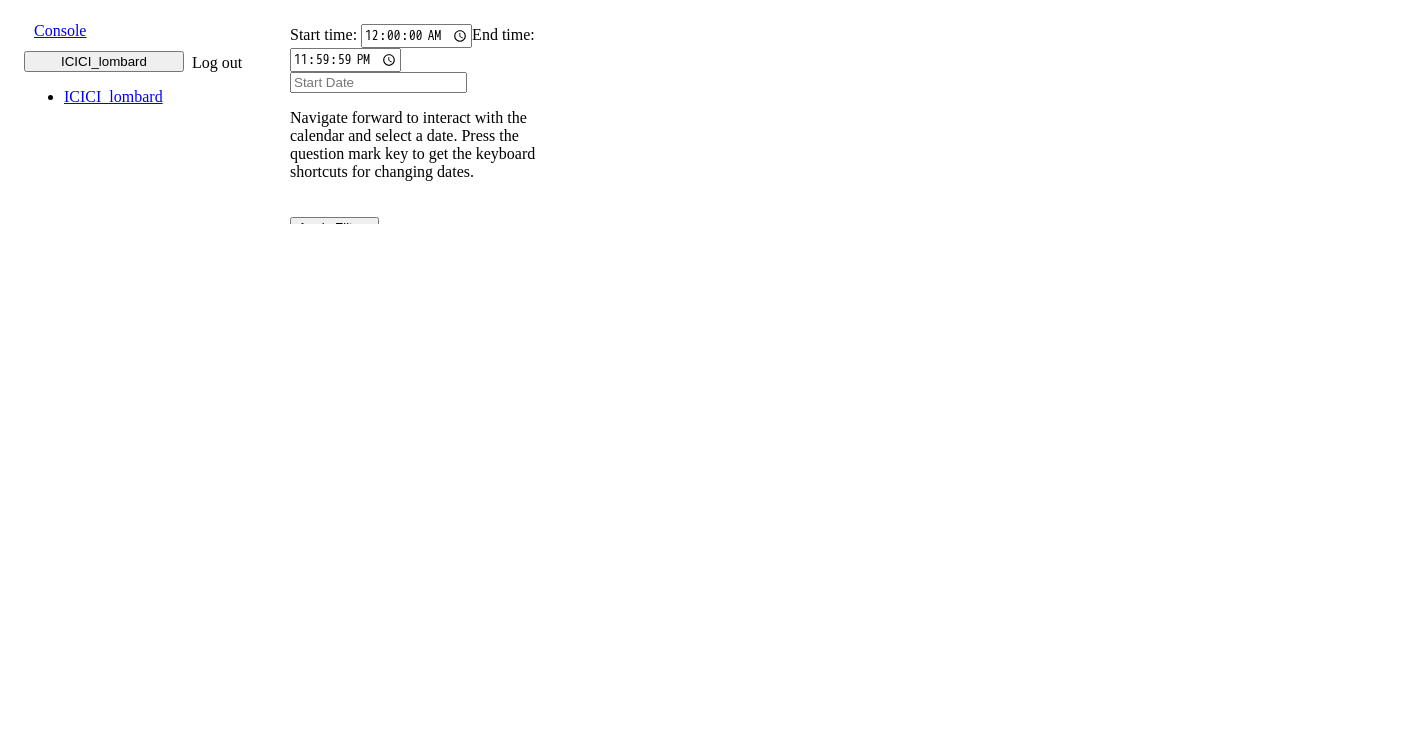 click on "Try again." at bounding box center [421, 482] 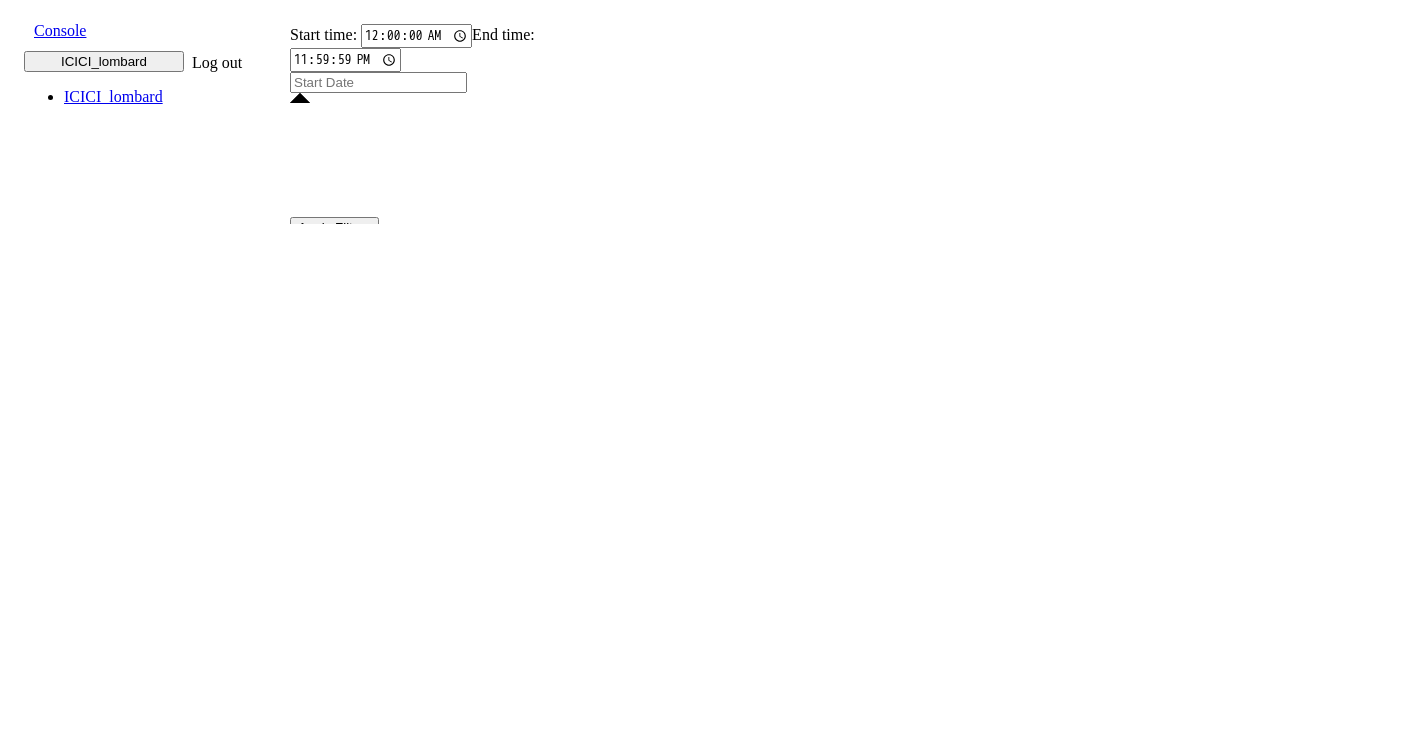 click at bounding box center (378, 82) 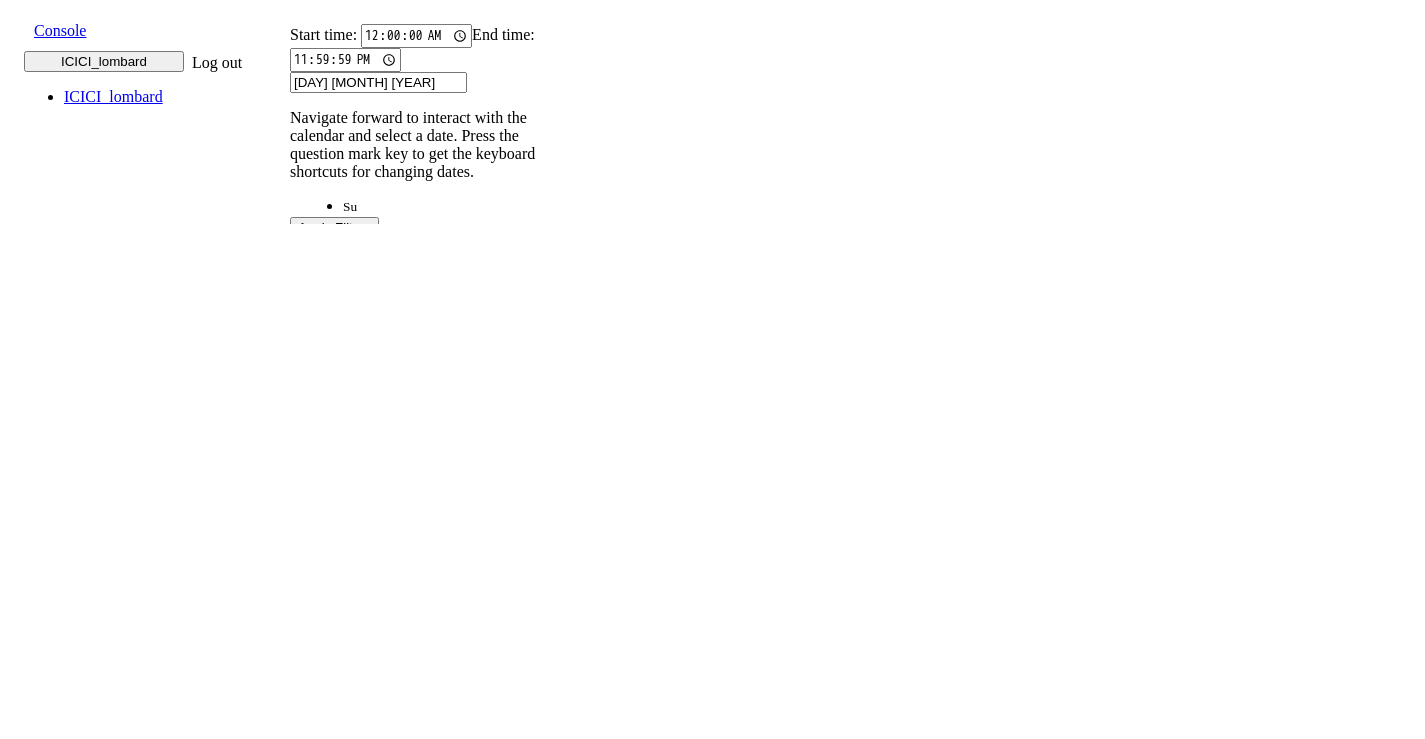 click on "10" at bounding box center (497, 2037) 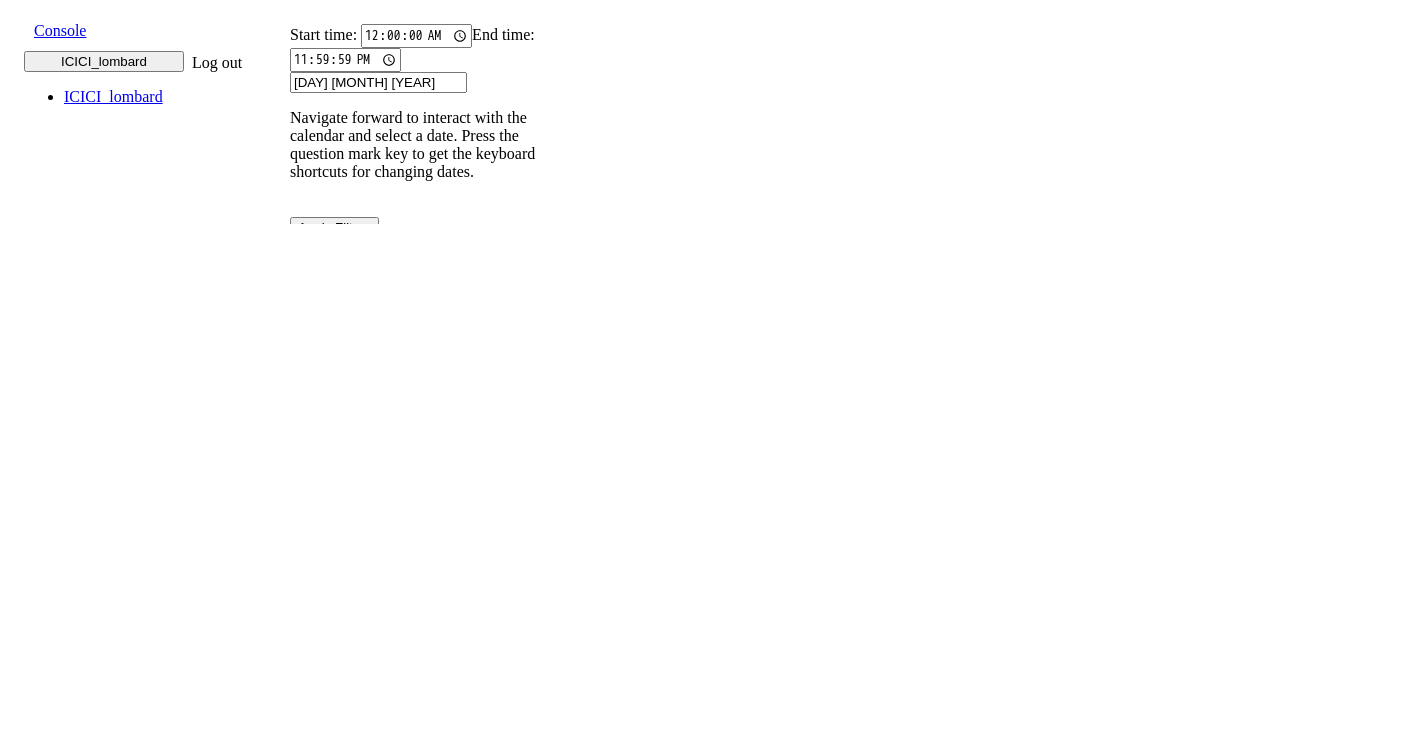 click 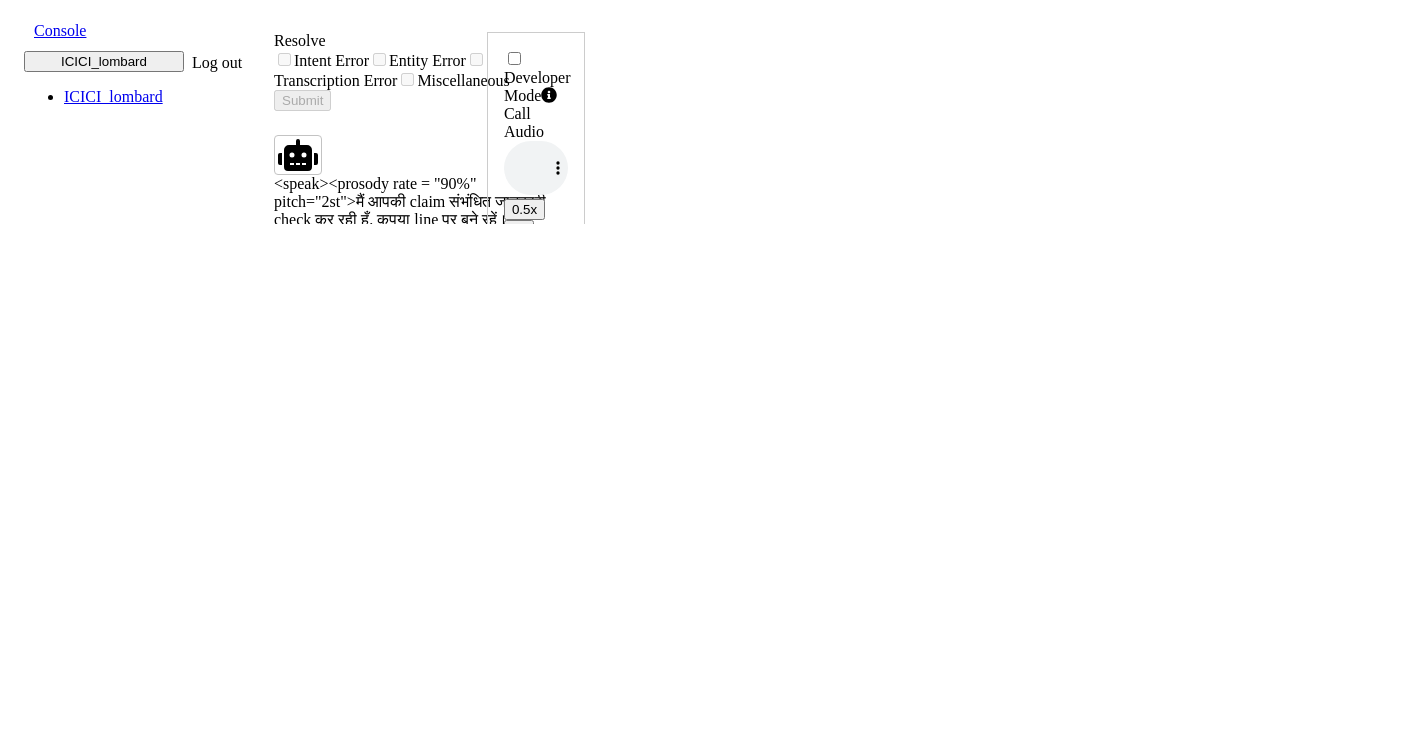 scroll, scrollTop: 0, scrollLeft: 0, axis: both 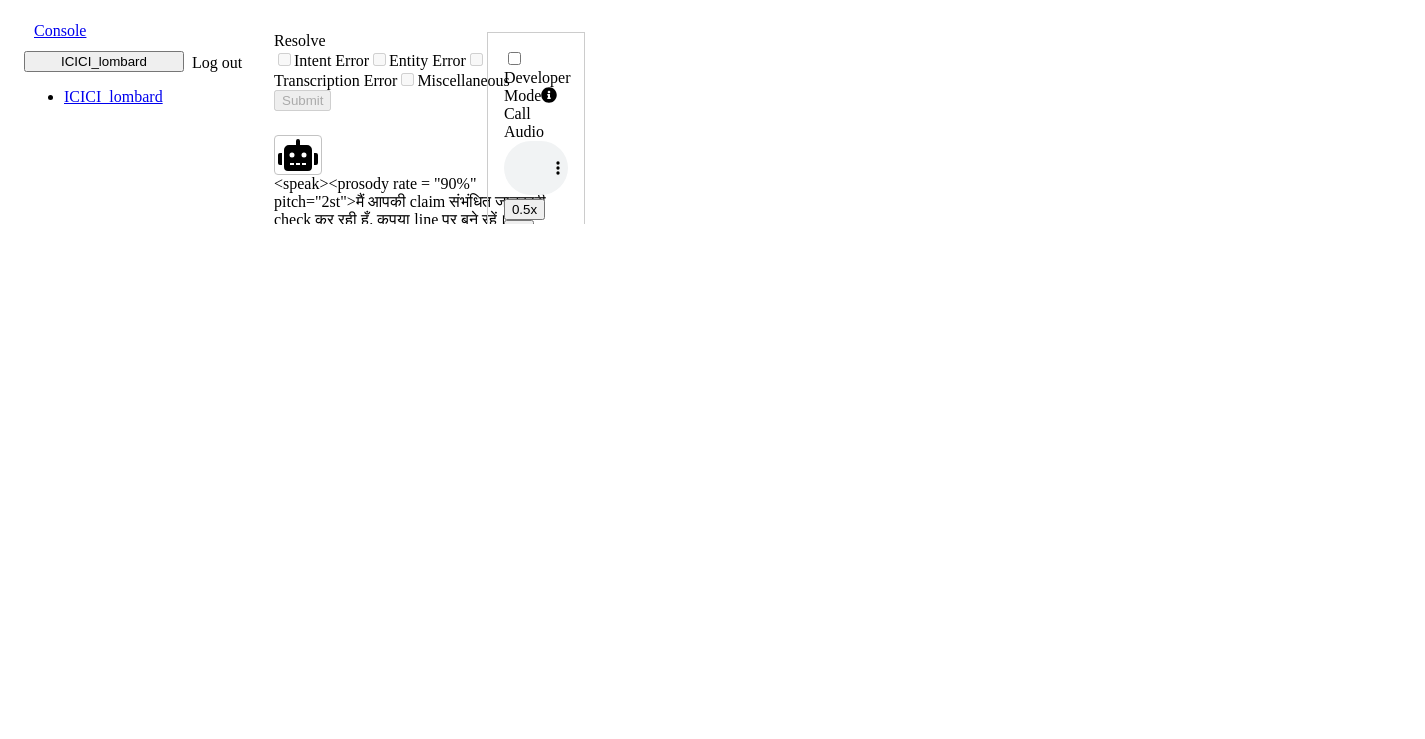 click on "अगर घूमने" at bounding box center (421, 418) 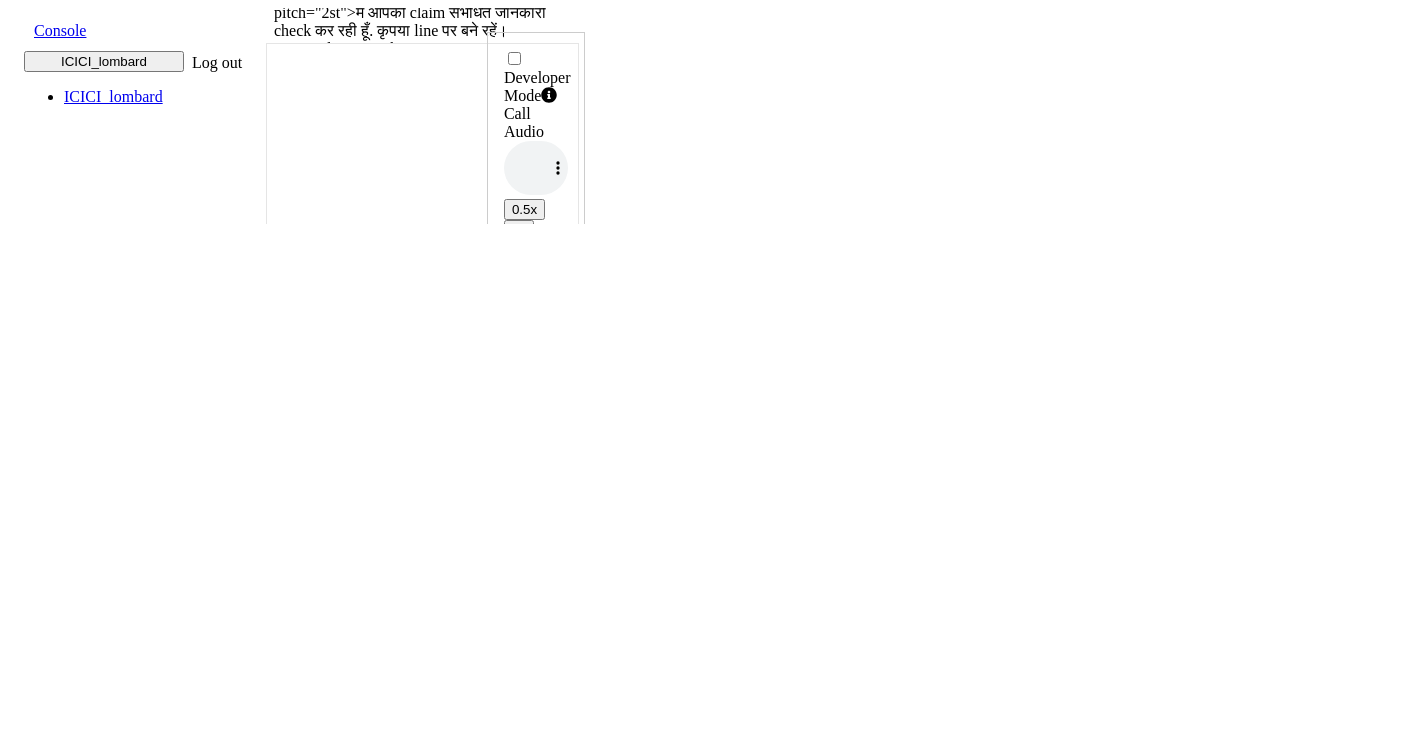 scroll, scrollTop: 0, scrollLeft: 0, axis: both 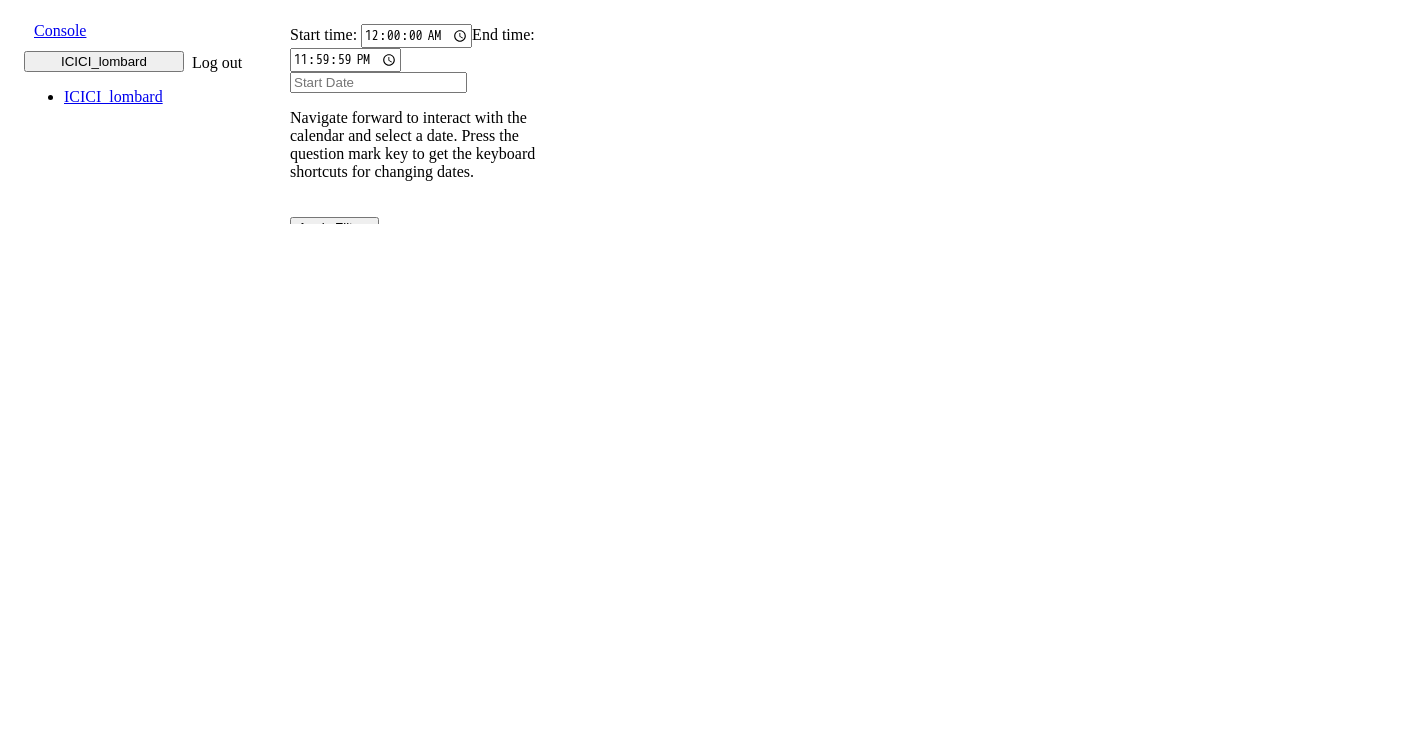 click on "Start time:   00:00:00 End time:   23:59:59 Navigate forward to interact with the calendar and select a date. Press the question mark key to get the keyboard shortcuts for changing dates. Navigate backward to interact with the calendar and select a date. Press the question mark key to get the keyboard shortcuts for changing dates. All Reported Resolved Live Calls Sub Testing Calls Status No status selected HANGUP USER_HANGUP TRANSFER UNKNOWN Language Code No language selected Hindi English Tamil Telugu Kanada Marathi Malayalam Gujarati Bengali Indonesian Malay English US English GB Flow Version End State Errors  Quick Report  Flow  UX  Latency  Content  Intent  Entity  Transcription  Miscellaneous" at bounding box center (426, 443) 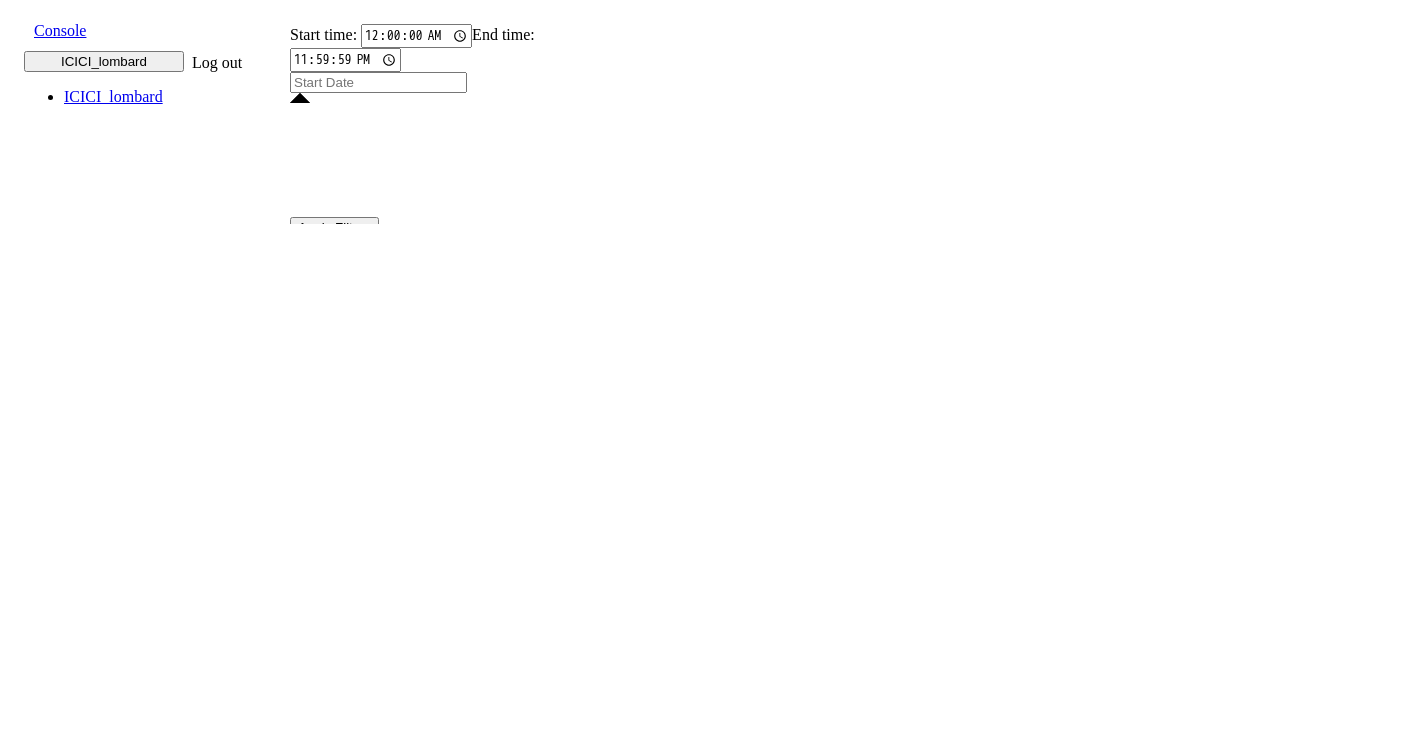 click at bounding box center [378, 82] 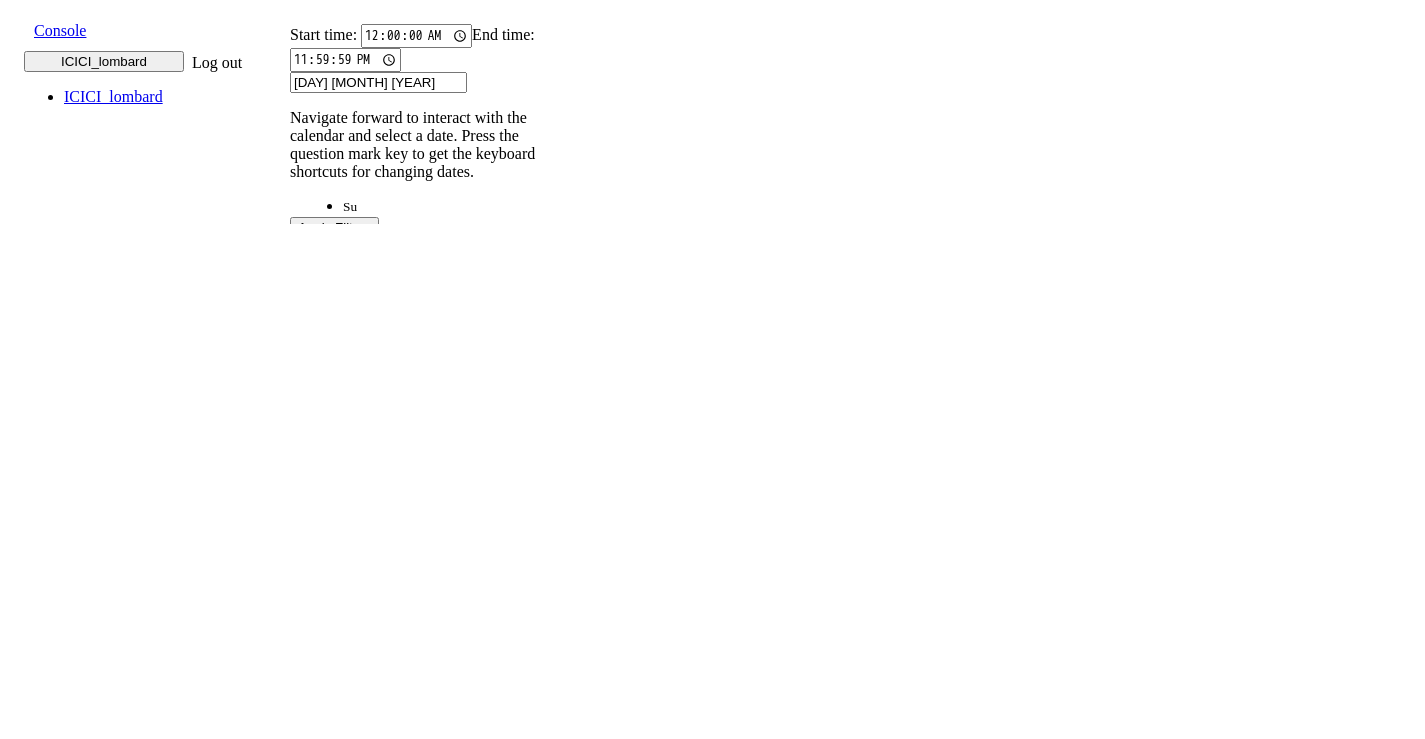 click on "8" at bounding box center [411, 2037] 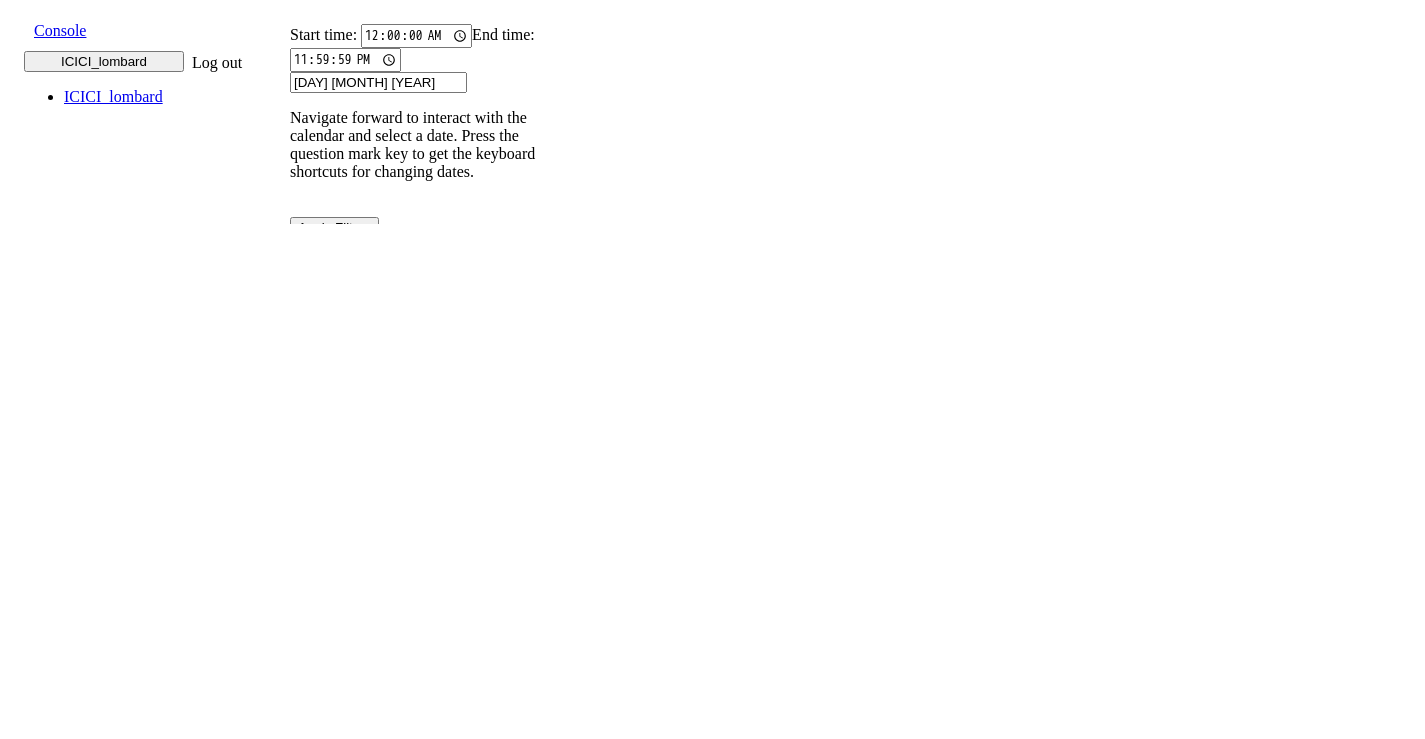 click on "08 Jul 2025" at bounding box center [378, 483] 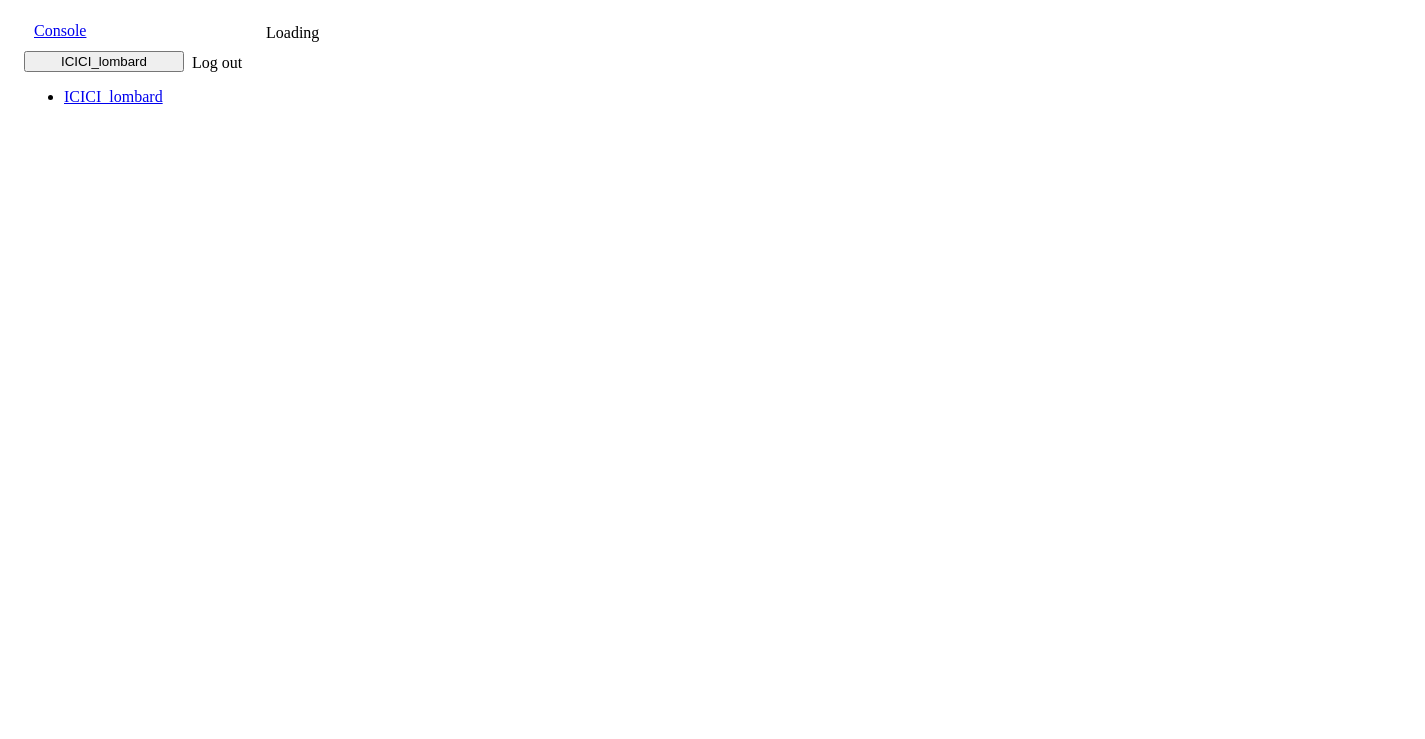 scroll, scrollTop: 0, scrollLeft: 0, axis: both 